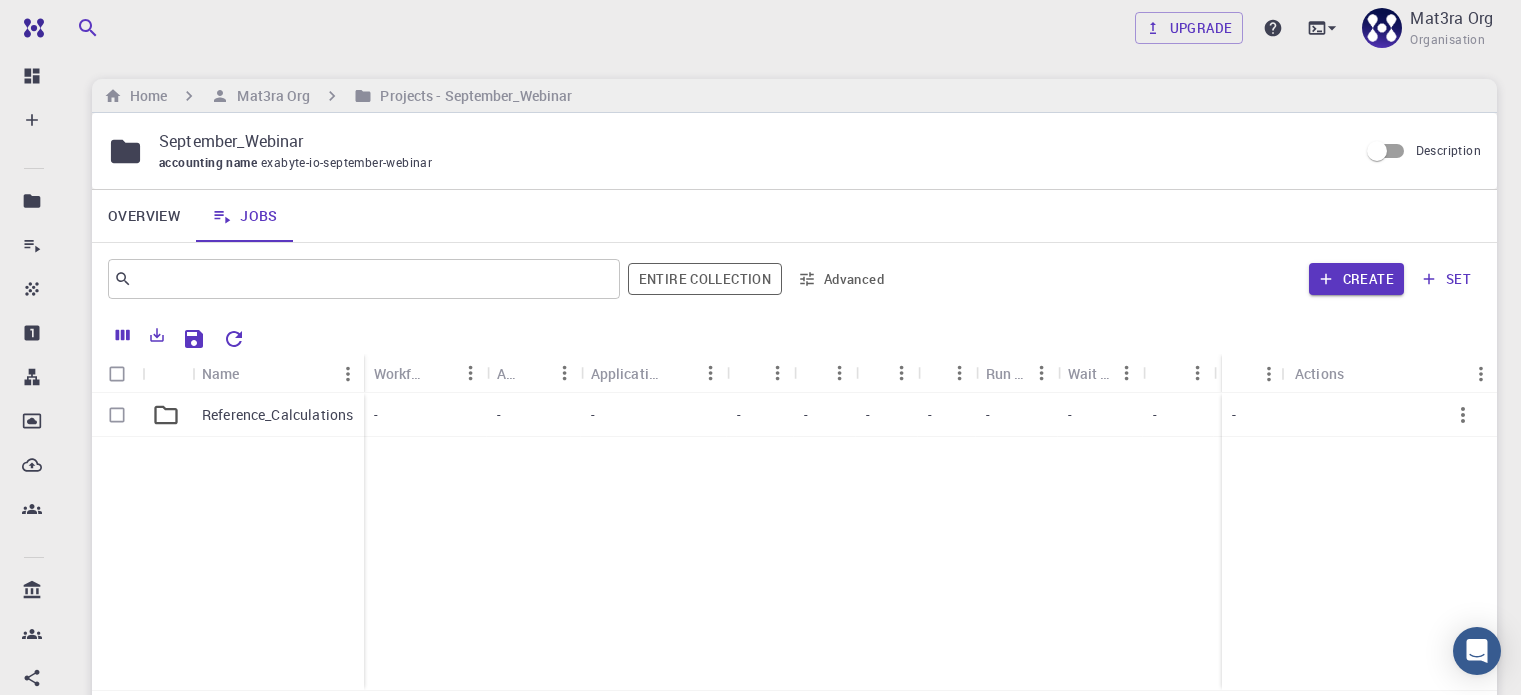 scroll, scrollTop: 0, scrollLeft: 0, axis: both 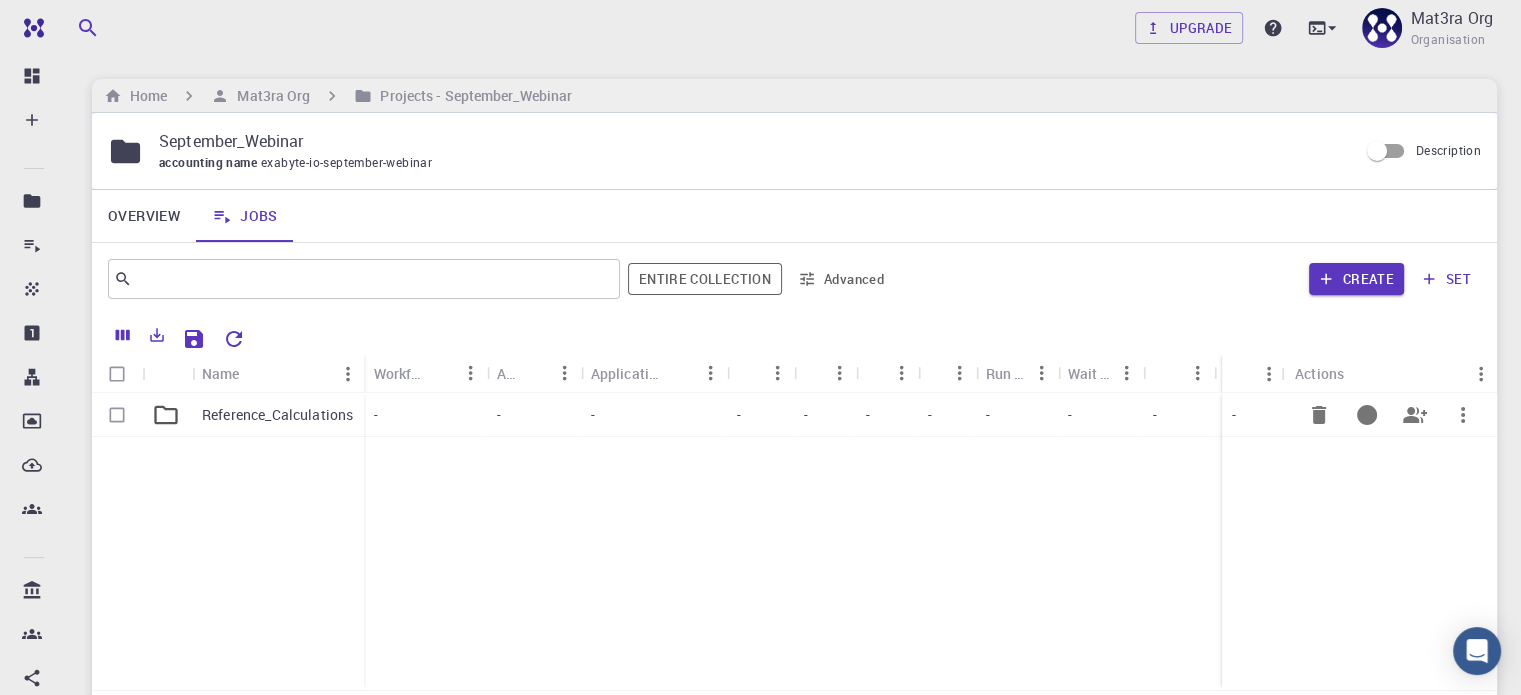 click on "Reference_Calculations" at bounding box center [277, 415] 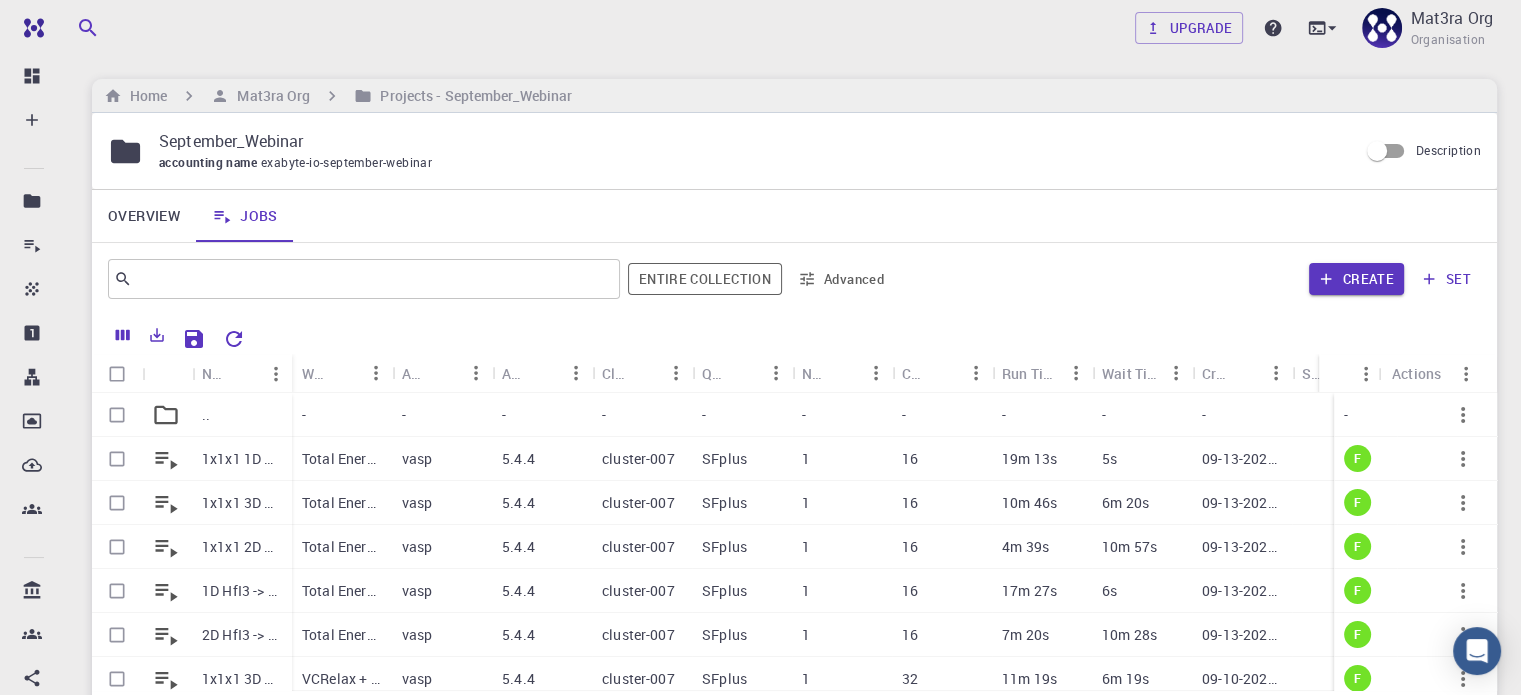 click on "exabyte-io-september-webinar" at bounding box center [350, 162] 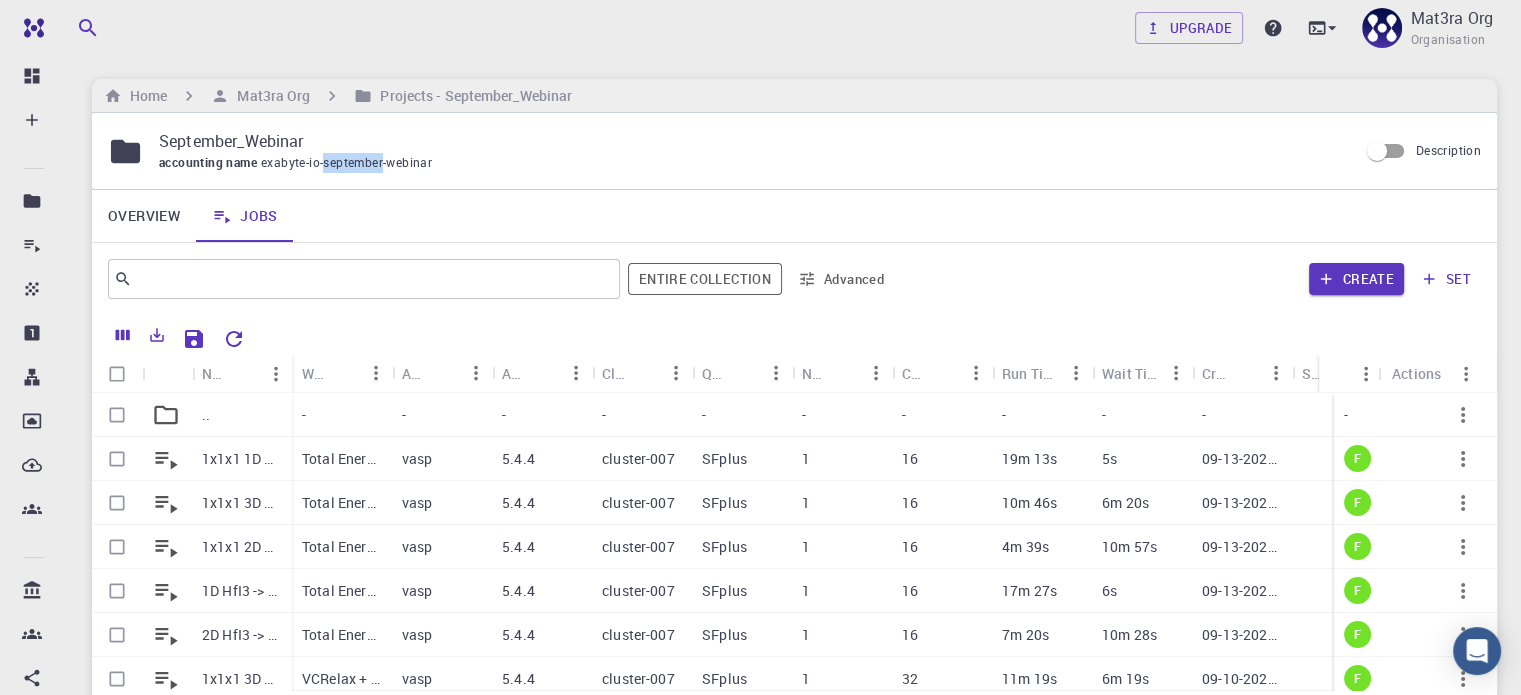 click on "exabyte-io-september-webinar" at bounding box center (350, 162) 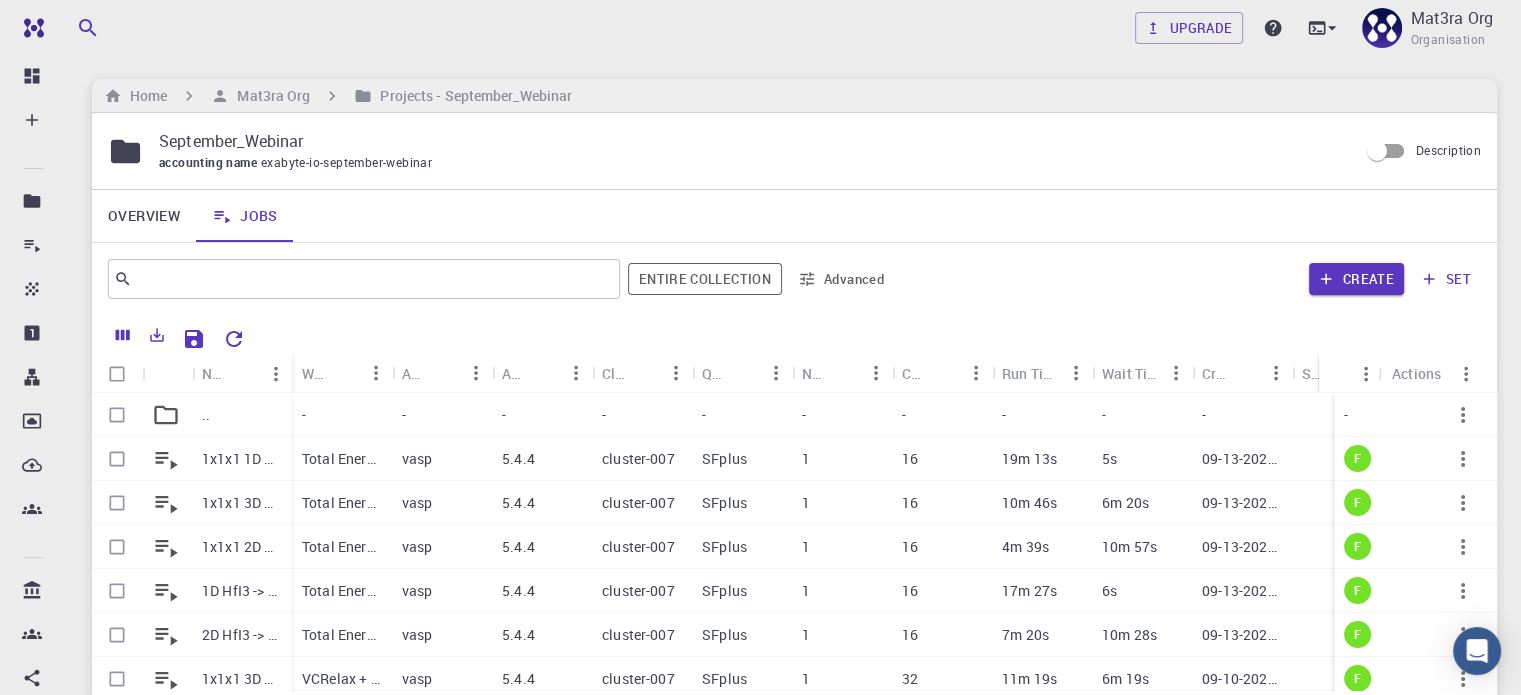 click on "exabyte-io-september-webinar" at bounding box center [350, 162] 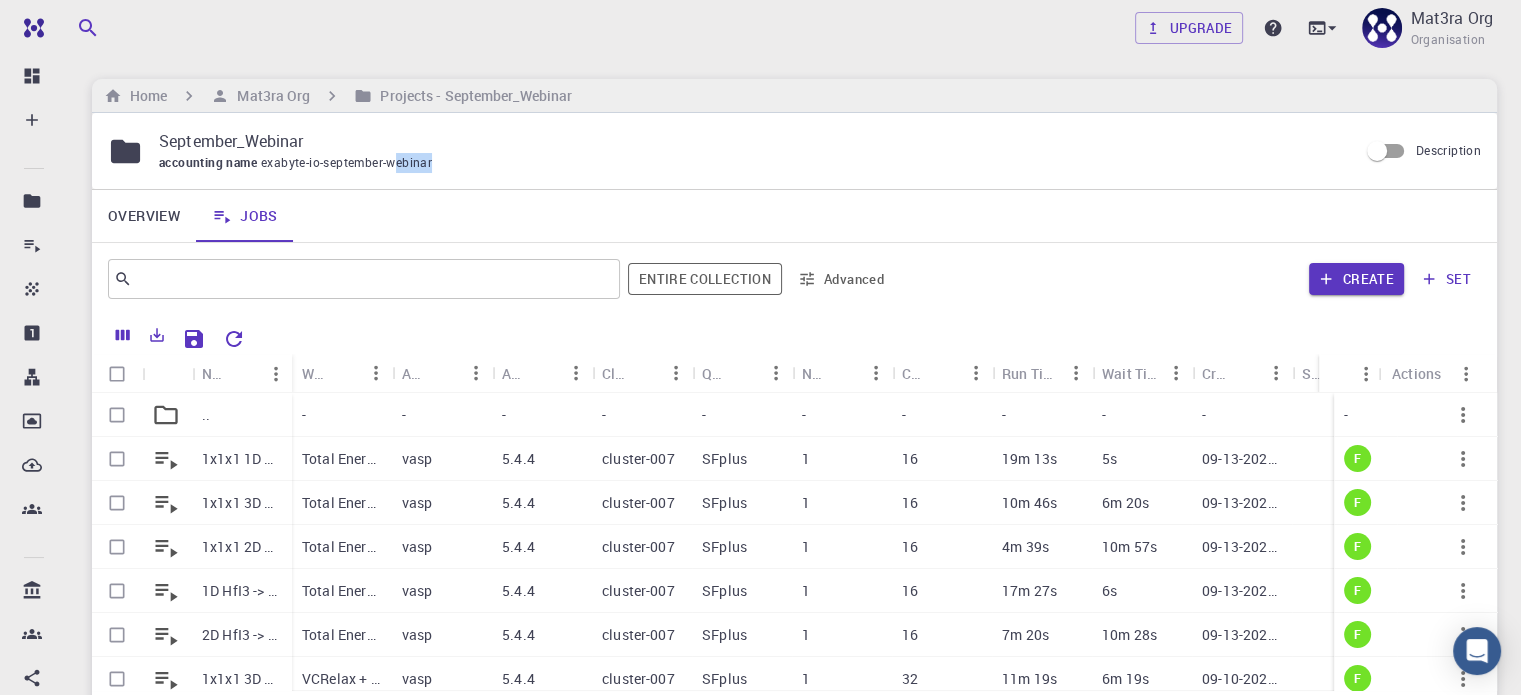 drag, startPoint x: 440, startPoint y: 162, endPoint x: 398, endPoint y: 165, distance: 42.107006 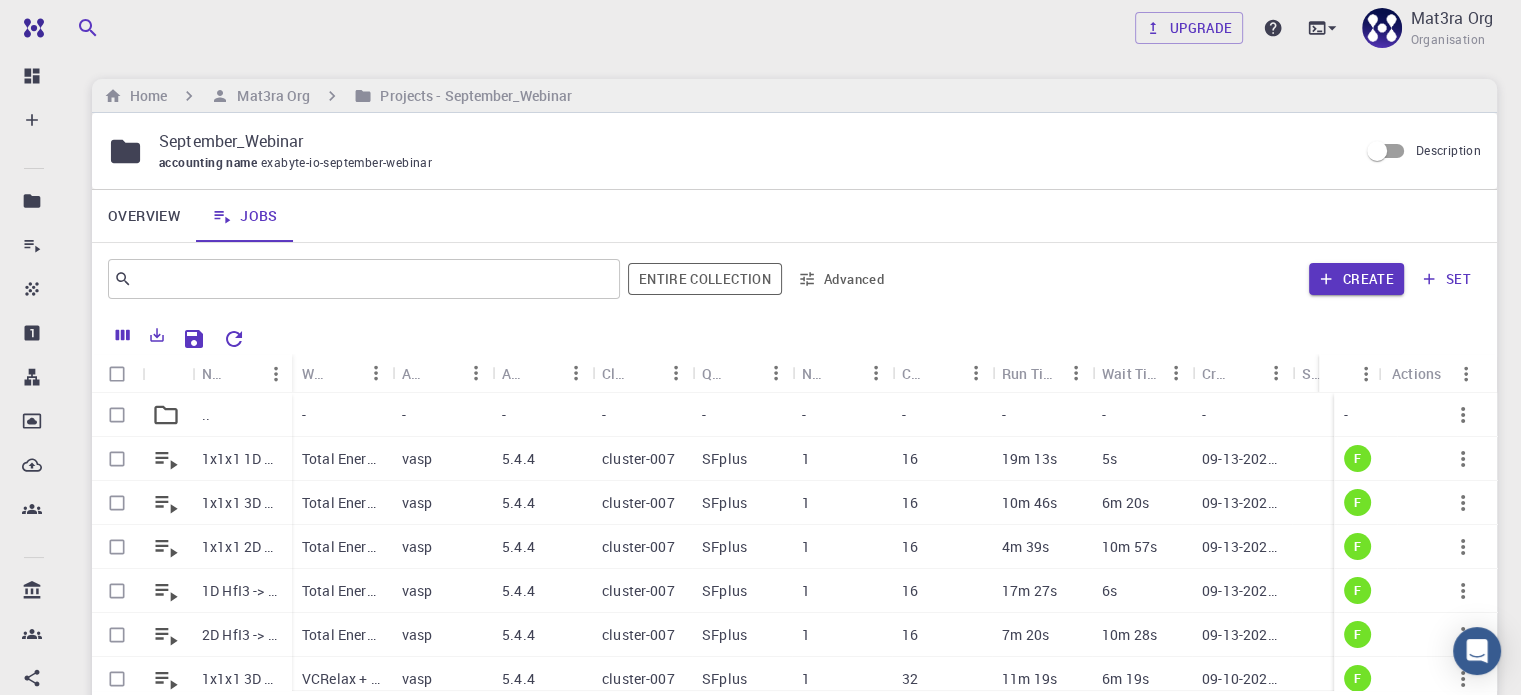 click on "September_Webinar" at bounding box center (750, 141) 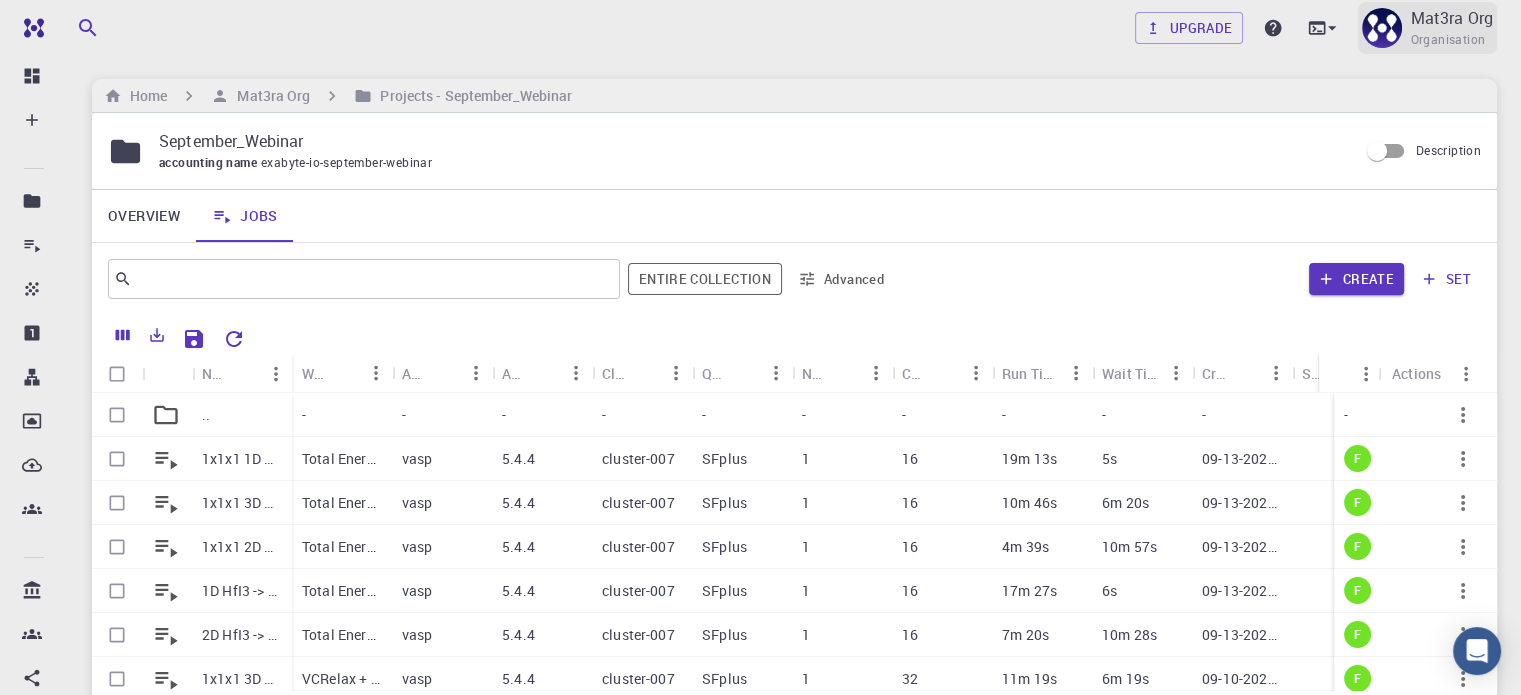 click on "Mat3ra Org" at bounding box center [1451, 18] 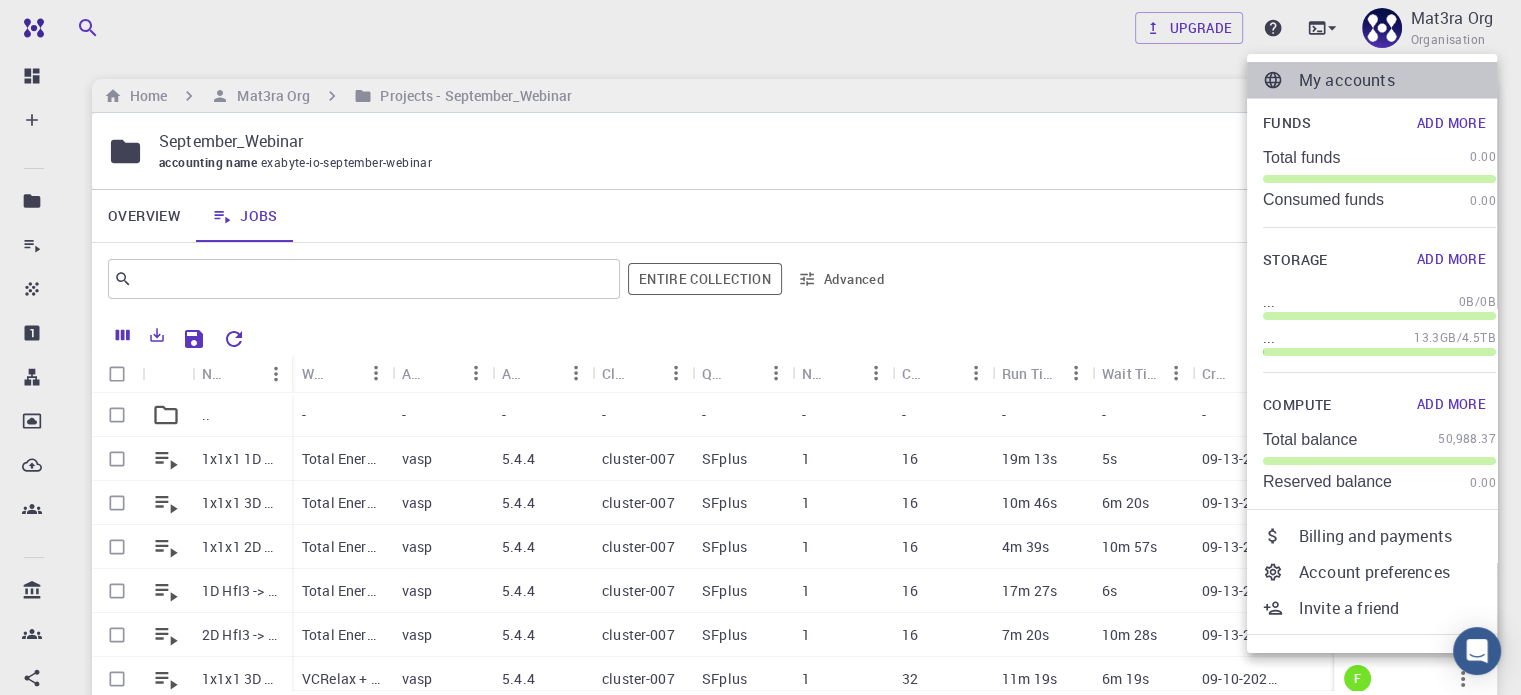 click on "My accounts" at bounding box center (1397, 80) 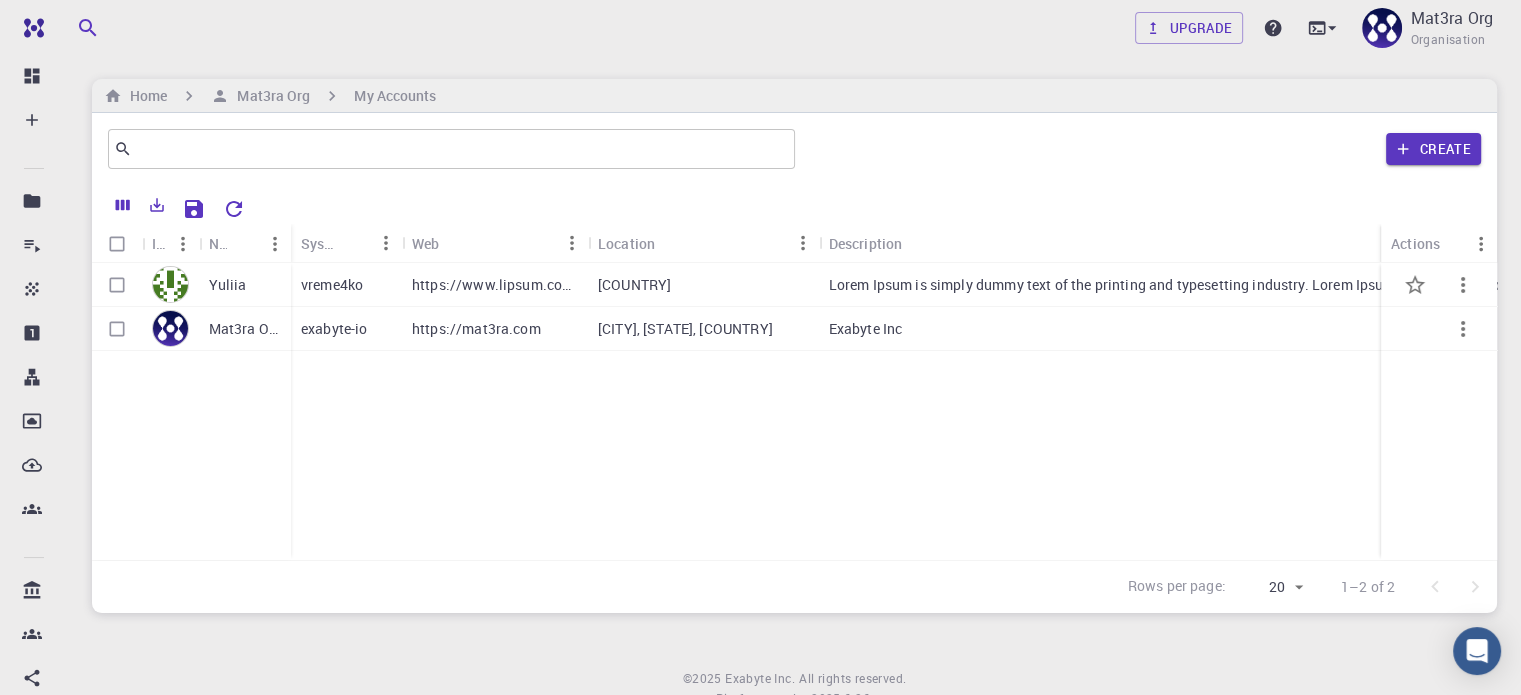 click on "https://www.lipsum.com/" at bounding box center [332, 285] 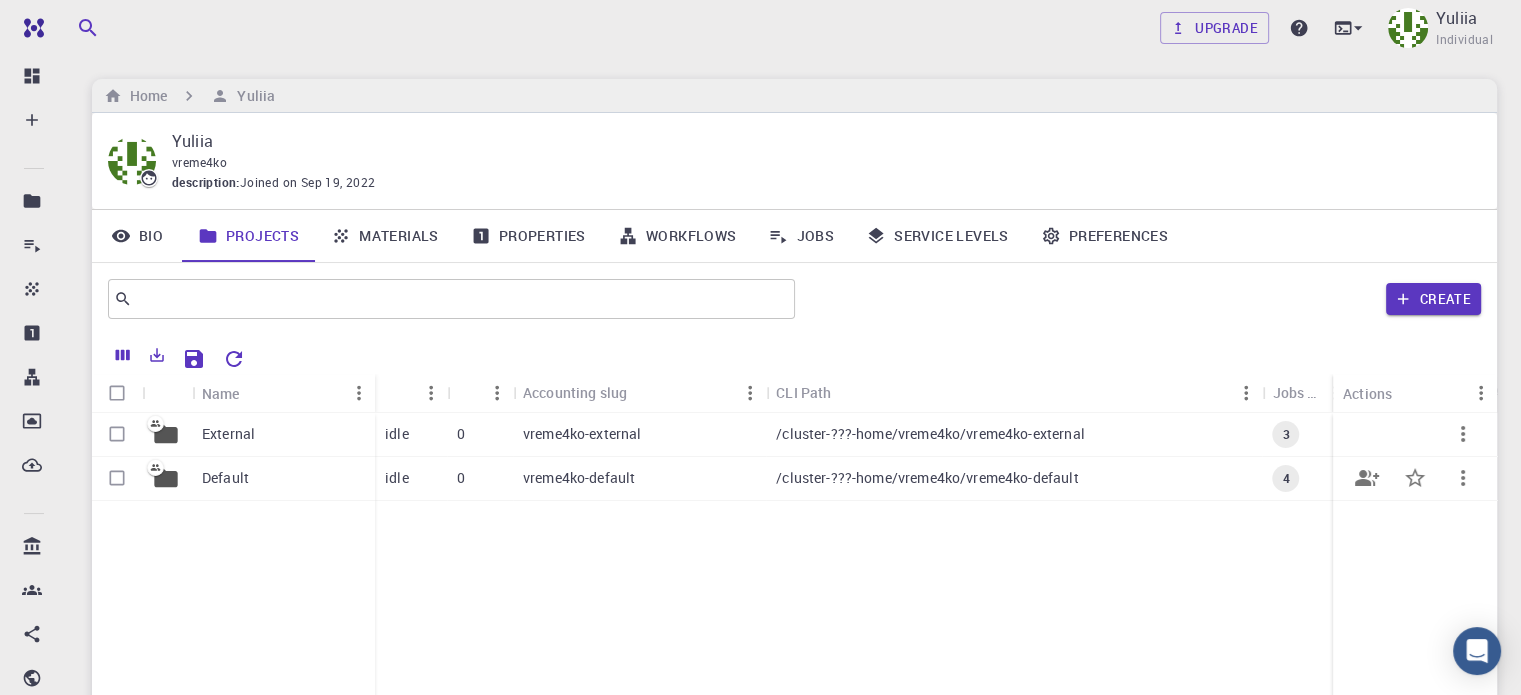 click on "Default" at bounding box center (283, 479) 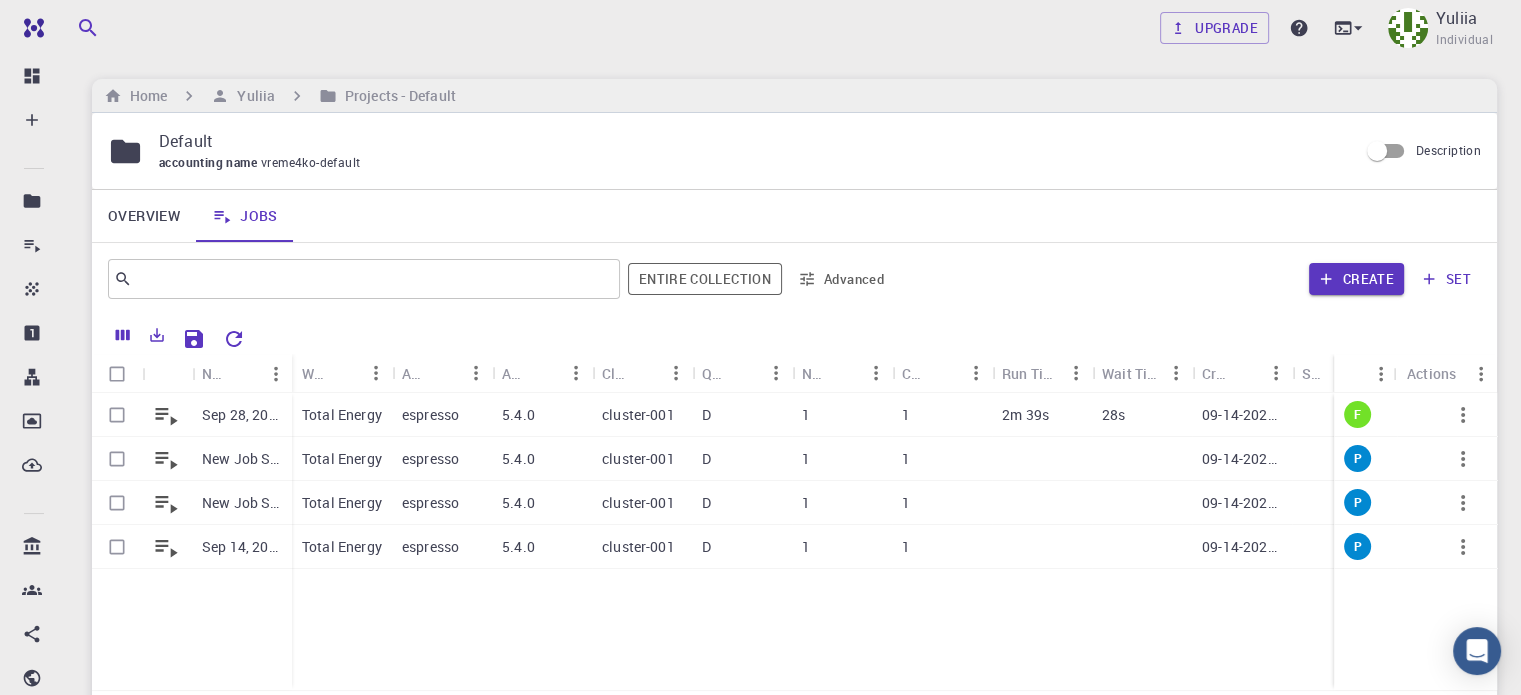 click on "vreme4ko-default" at bounding box center (314, 162) 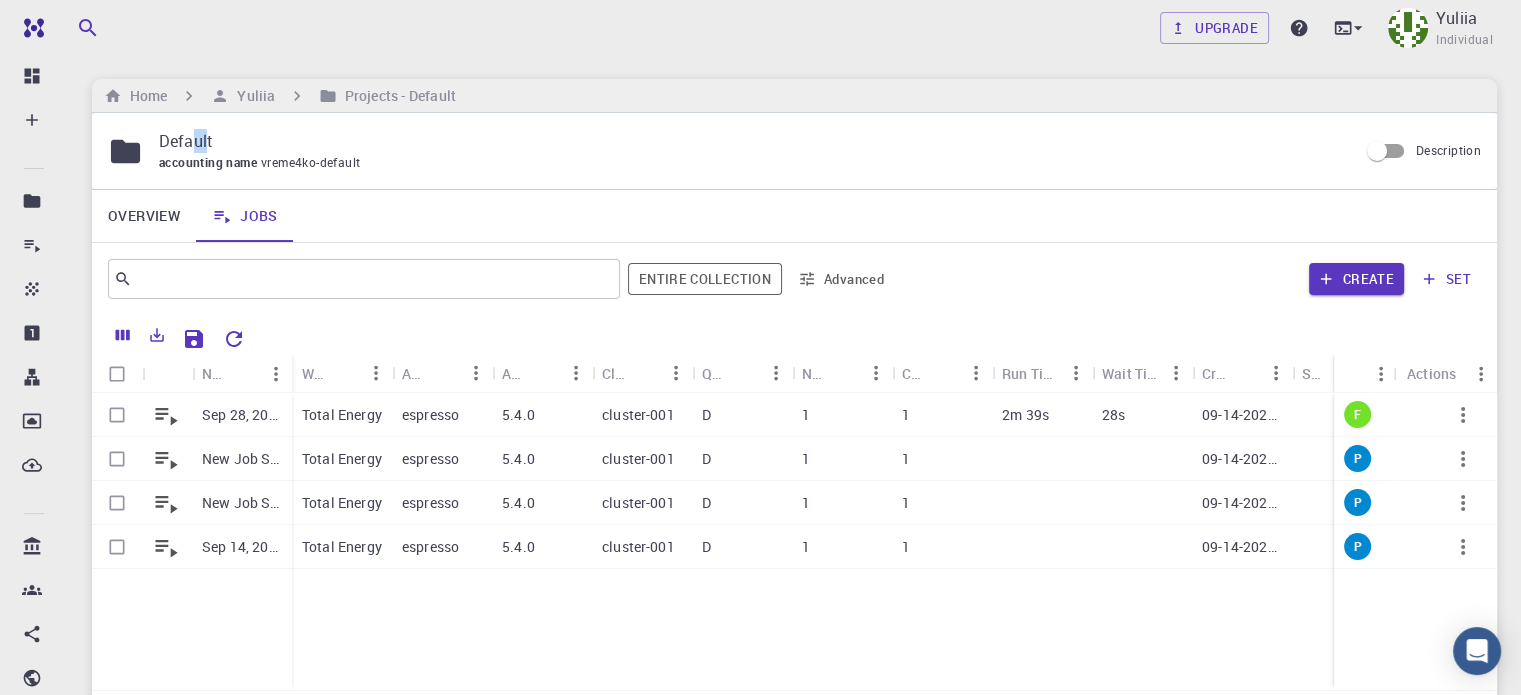 drag, startPoint x: 207, startPoint y: 139, endPoint x: 188, endPoint y: 141, distance: 19.104973 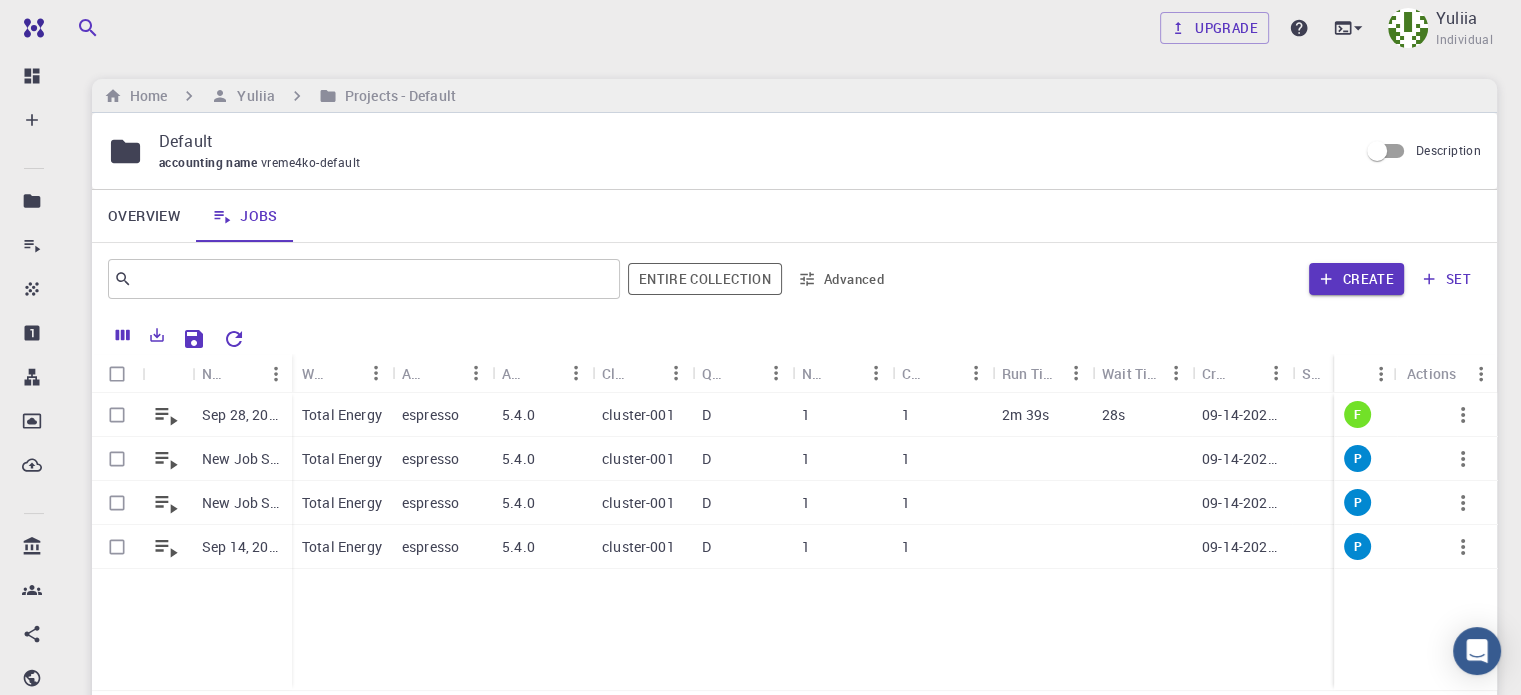 click on "Default" at bounding box center (750, 141) 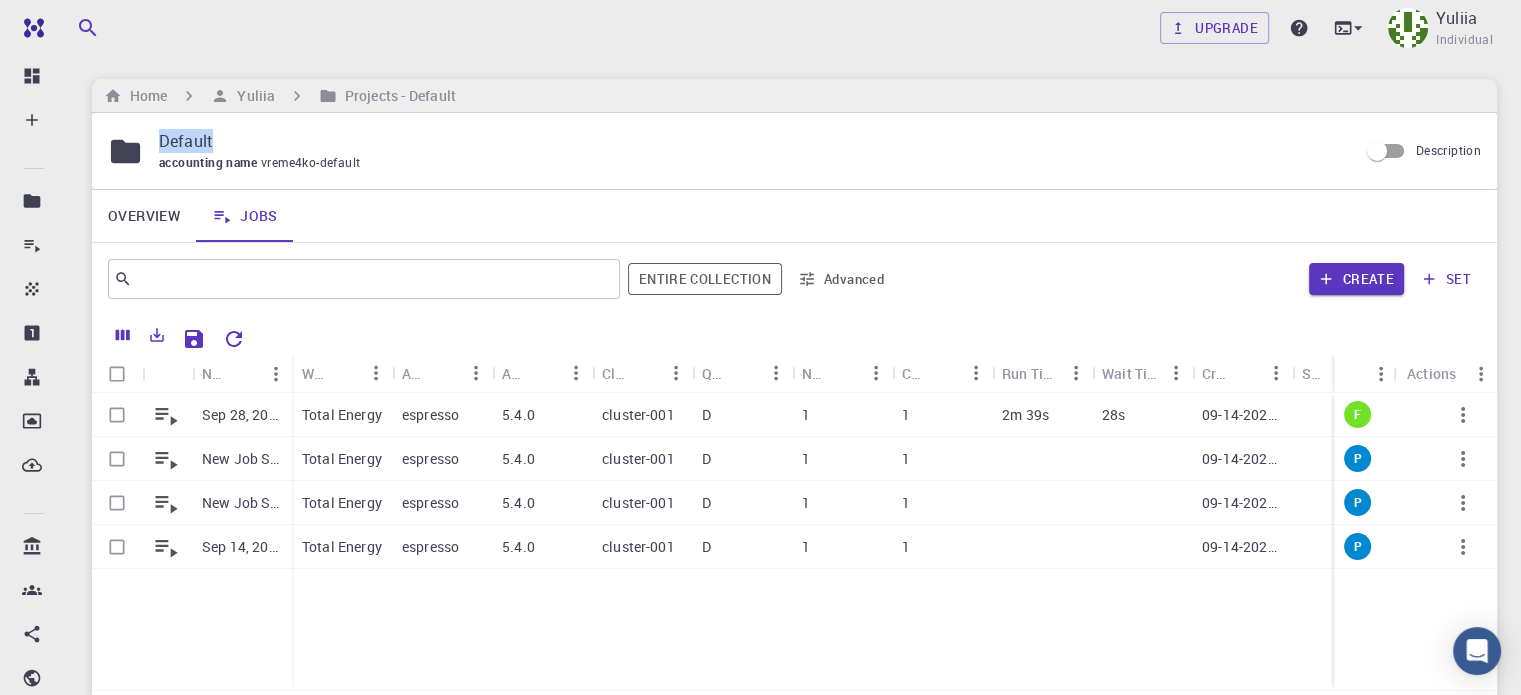click on "Default" at bounding box center (750, 141) 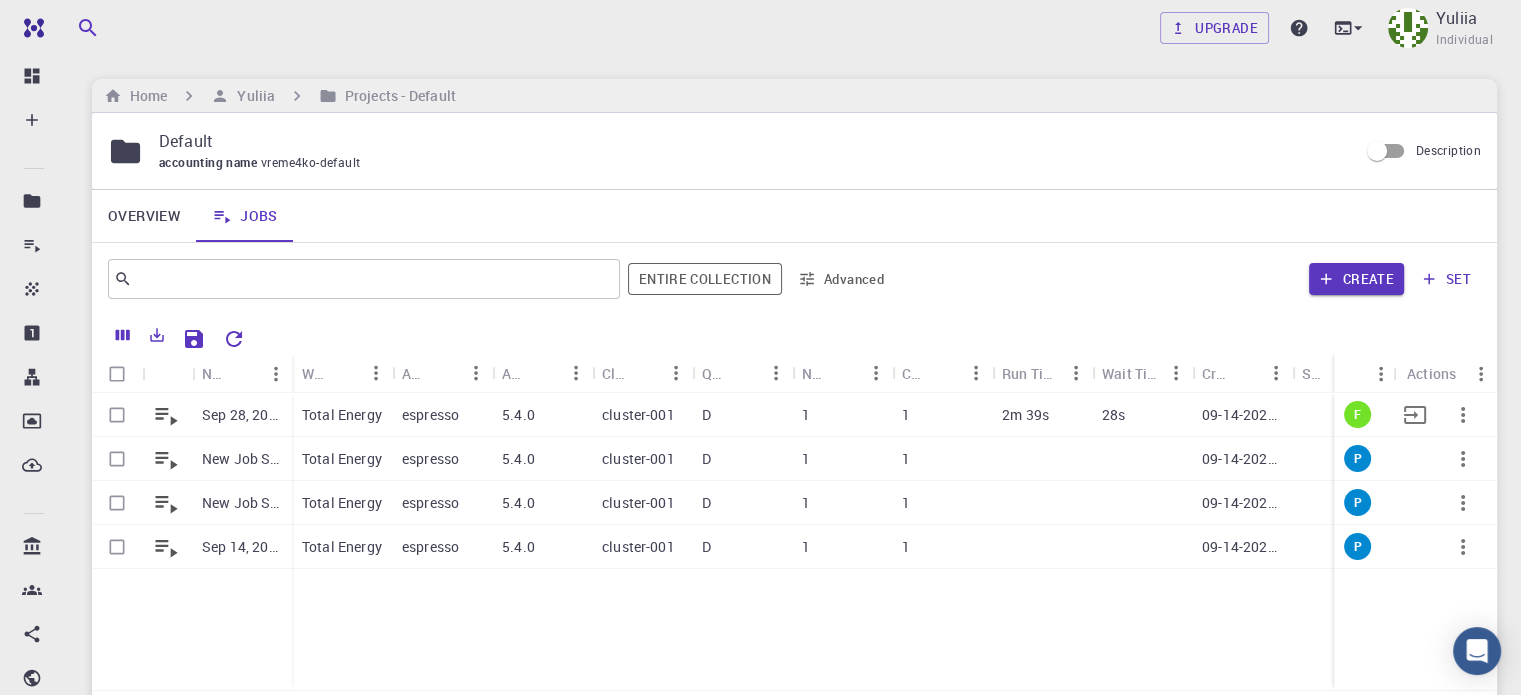 click on "Total Energy" at bounding box center [342, 415] 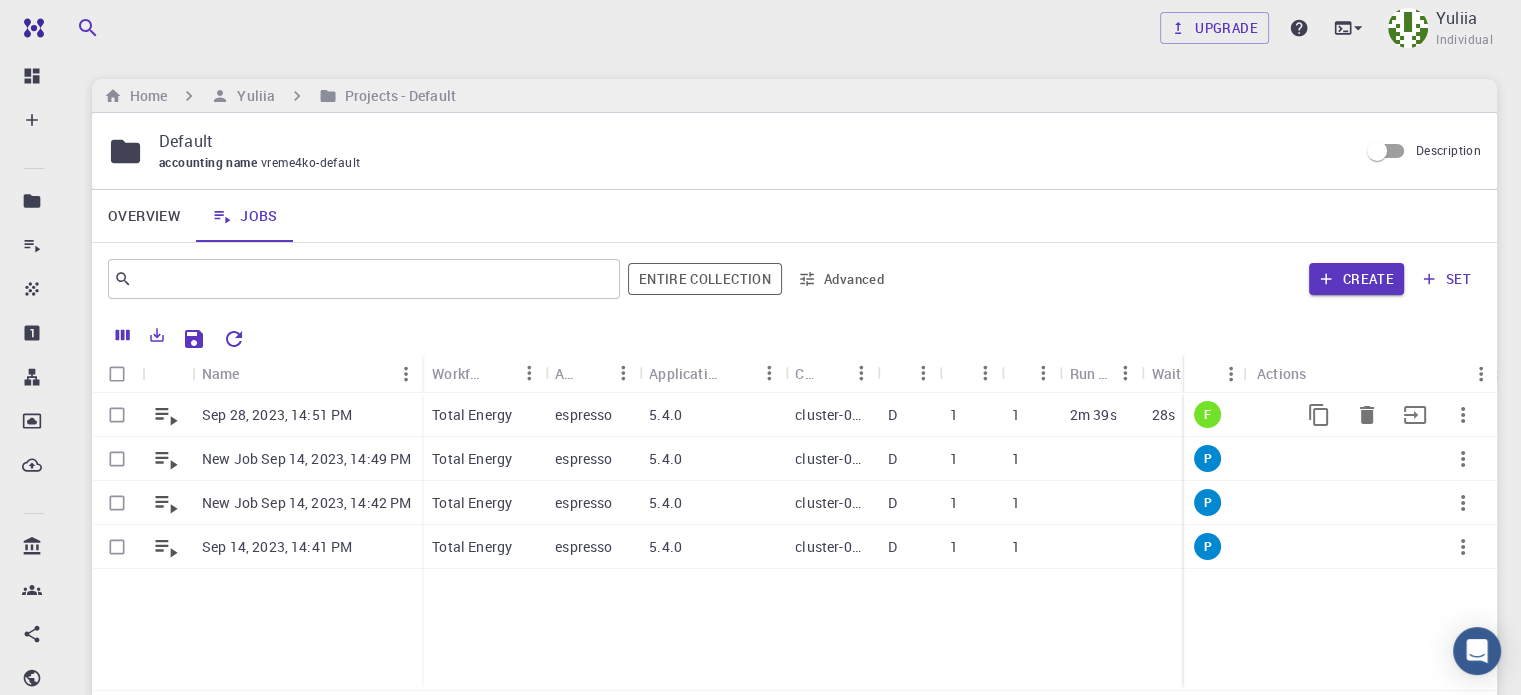 click on "Sep 28, 2023, 14:51 PM" at bounding box center (277, 415) 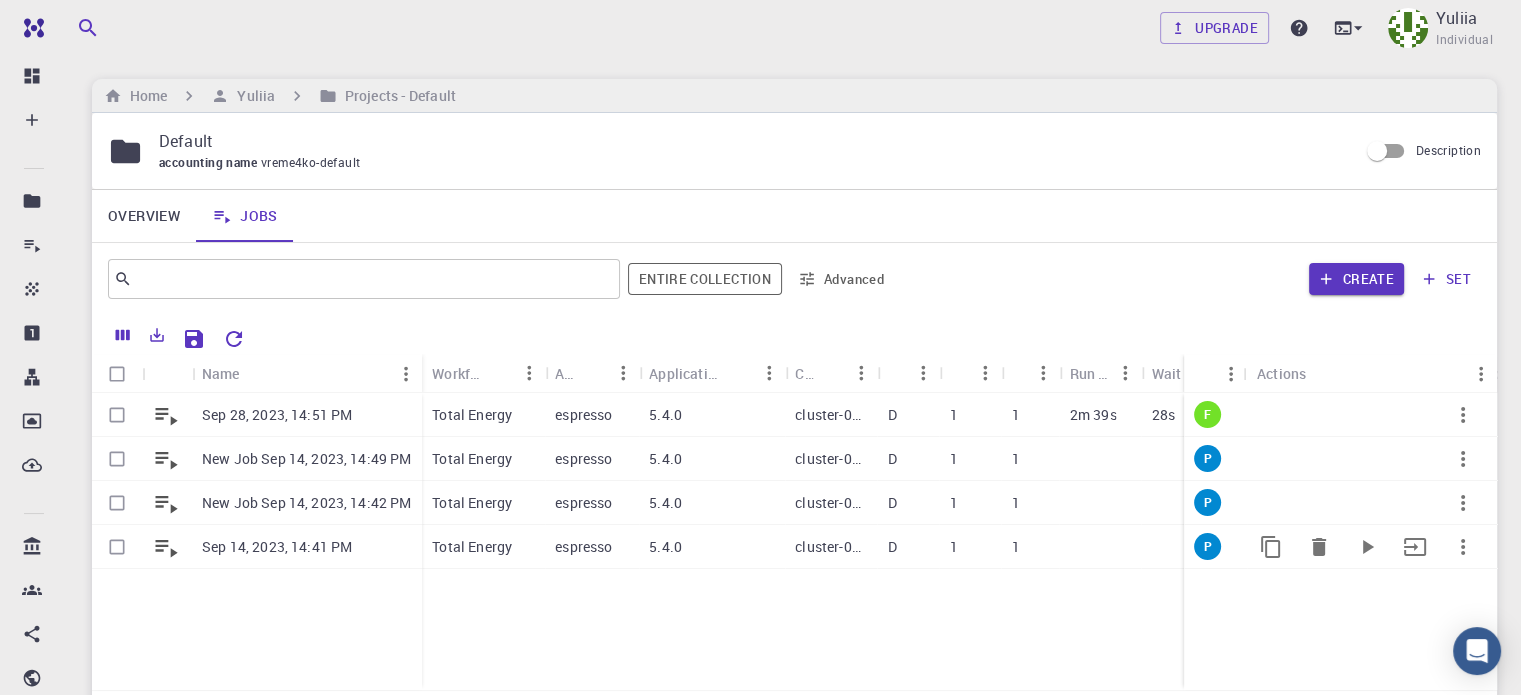 click on "Sep 14, 2023, 14:41 PM" at bounding box center (277, 547) 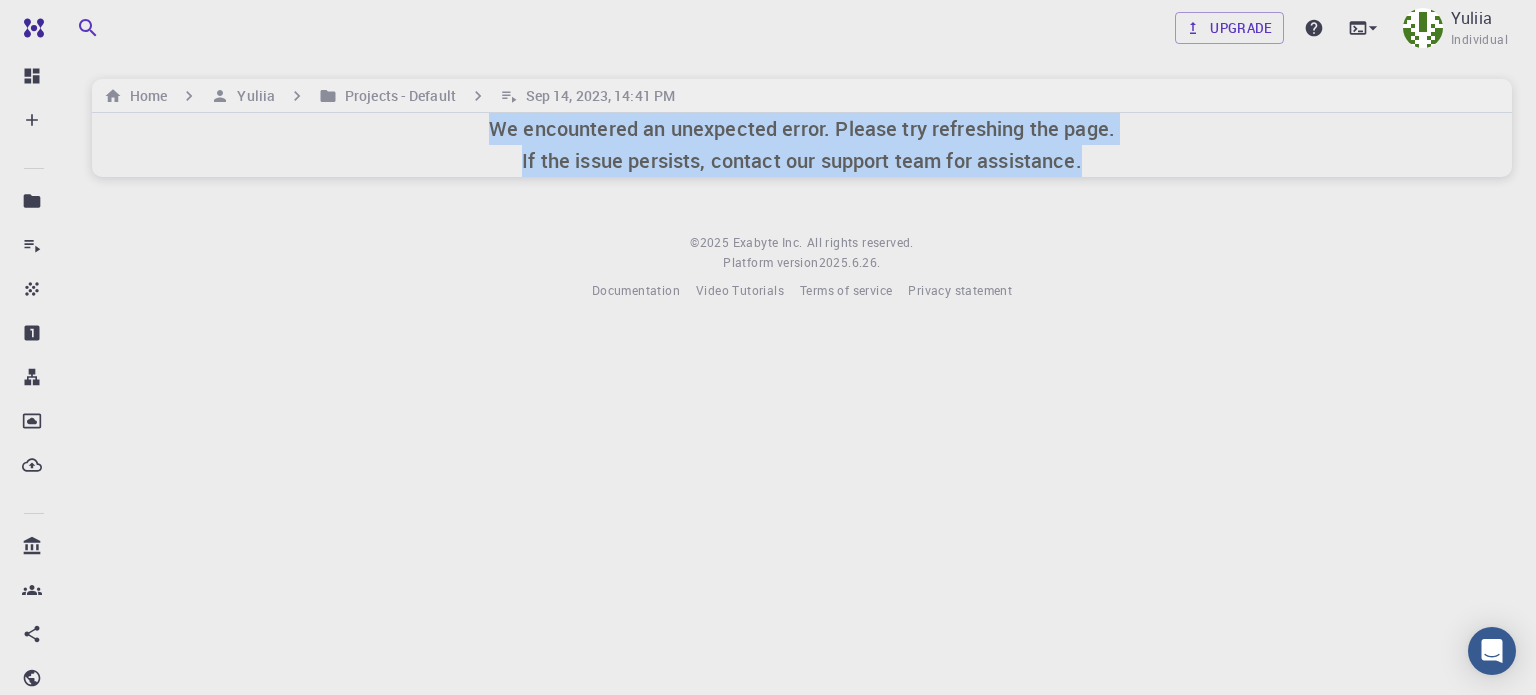 drag, startPoint x: 488, startPoint y: 125, endPoint x: 1114, endPoint y: 171, distance: 627.6878 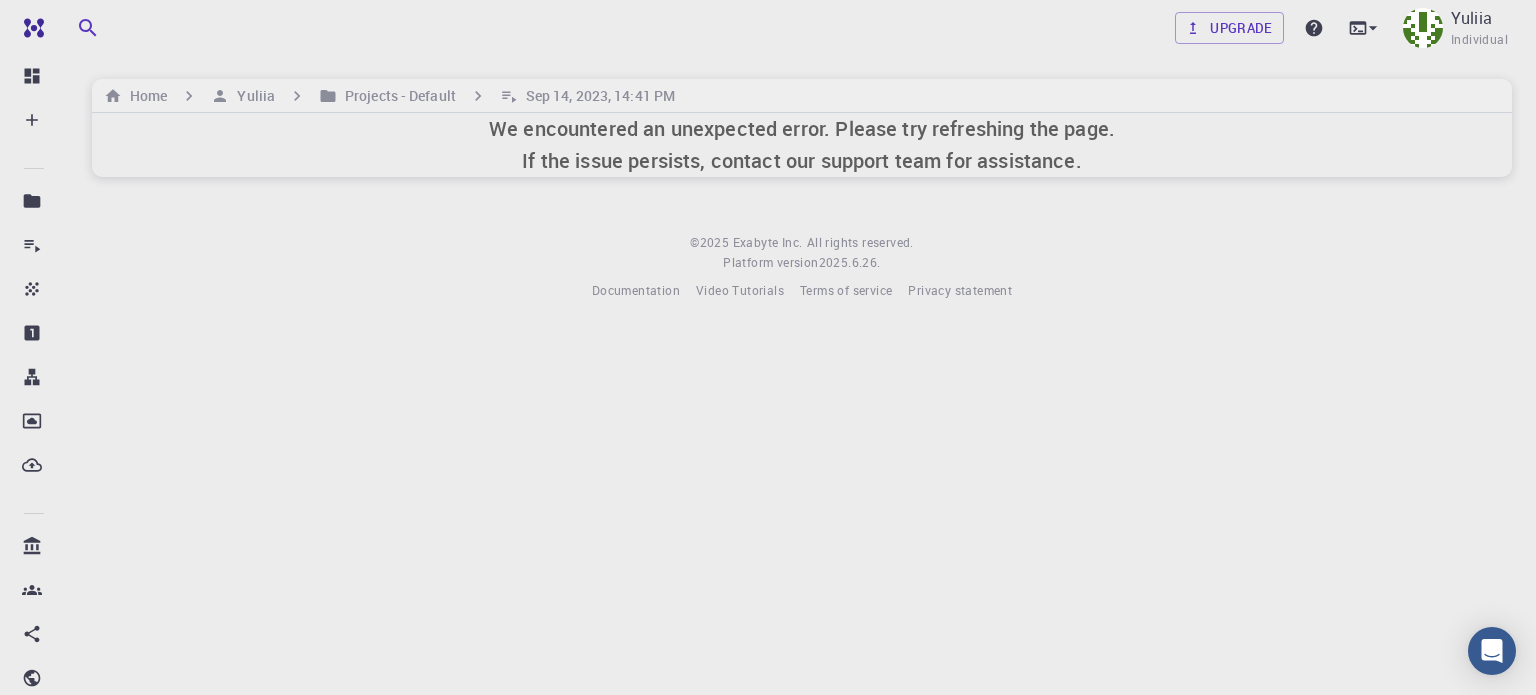 click on "My Account Yuliia Individual Home Yuliia Projects - Default Sep 14, 2023, 14:41 PM We encountered an unexpected error. Please try refreshing the page. If the issue persists, contact our support team for assistance. © 2025 Exabyte Inc. All rights reserved. Platform version 2025.6.26 . Documentation Video Tutorials Terms of service Privacy statement" at bounding box center [768, 347] 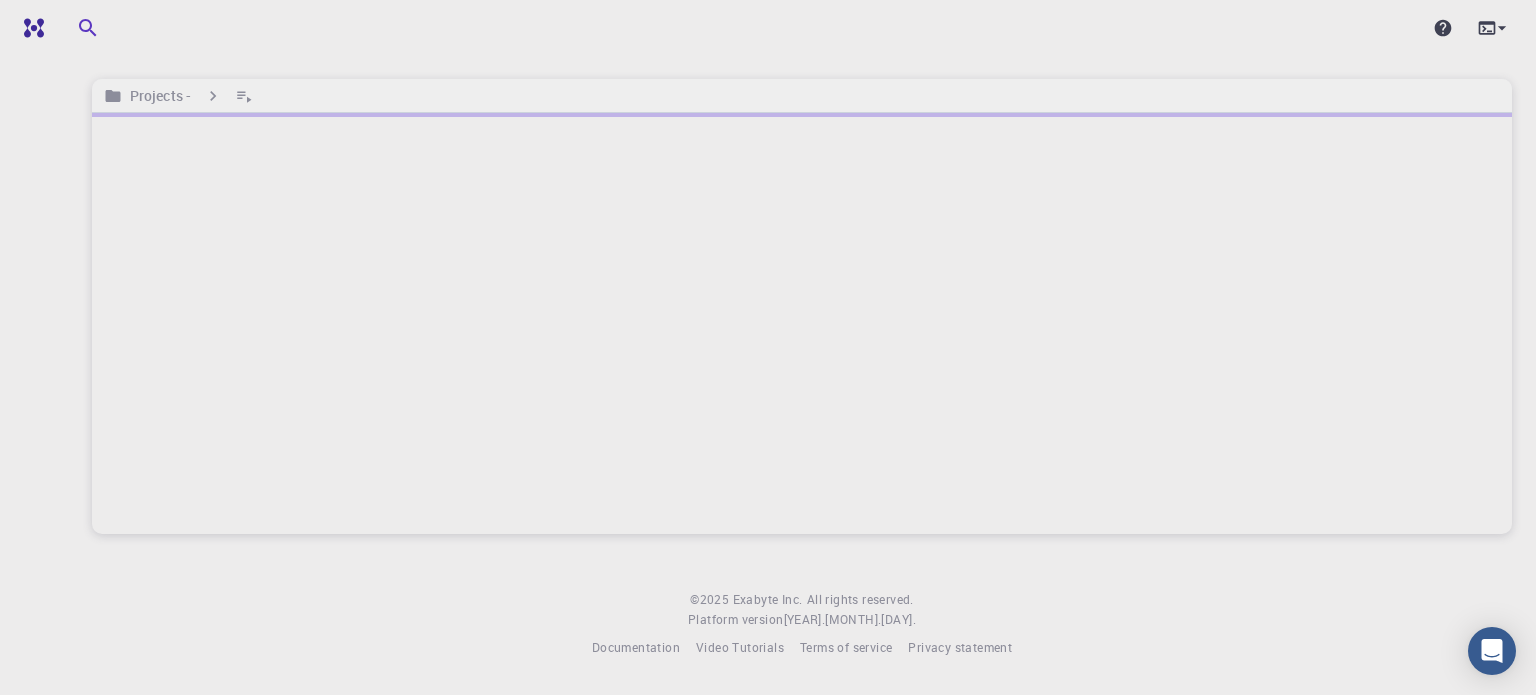 scroll, scrollTop: 0, scrollLeft: 0, axis: both 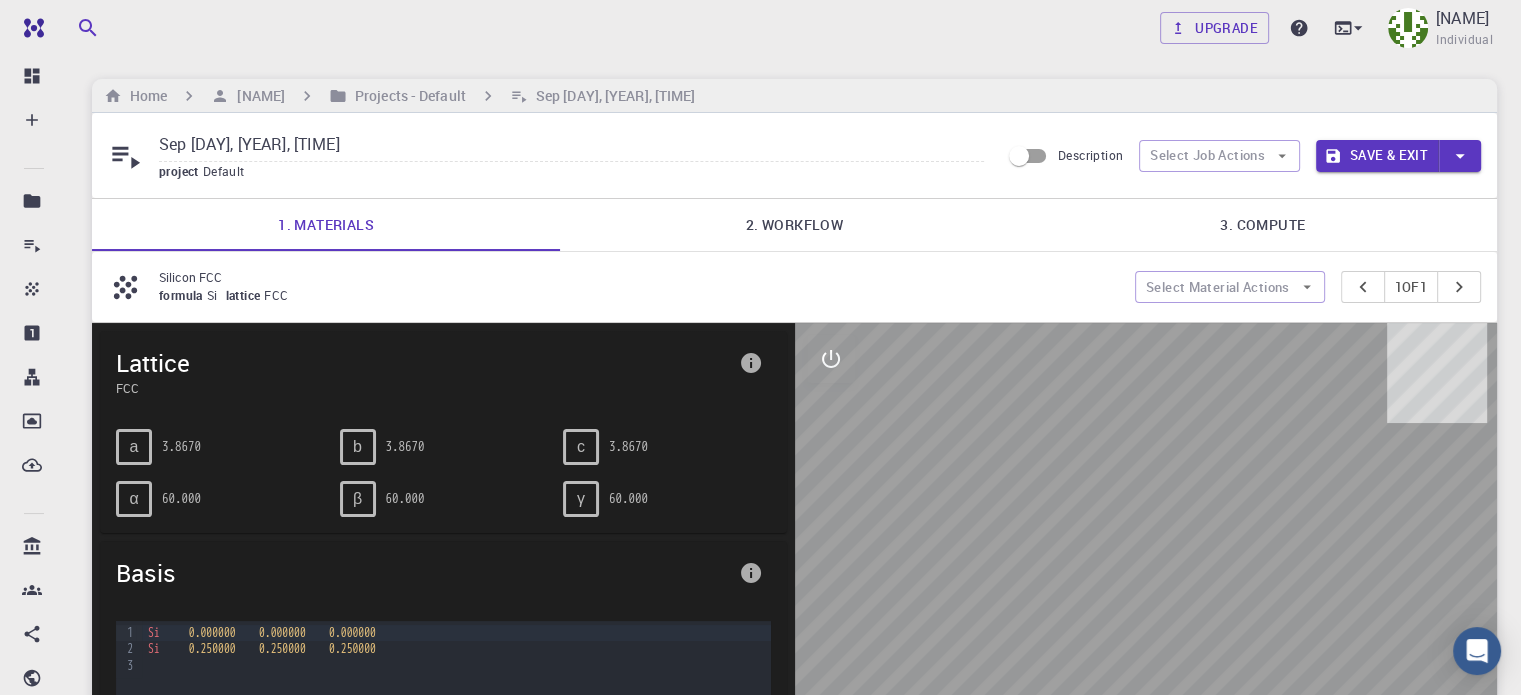 click on "Default" at bounding box center [228, 171] 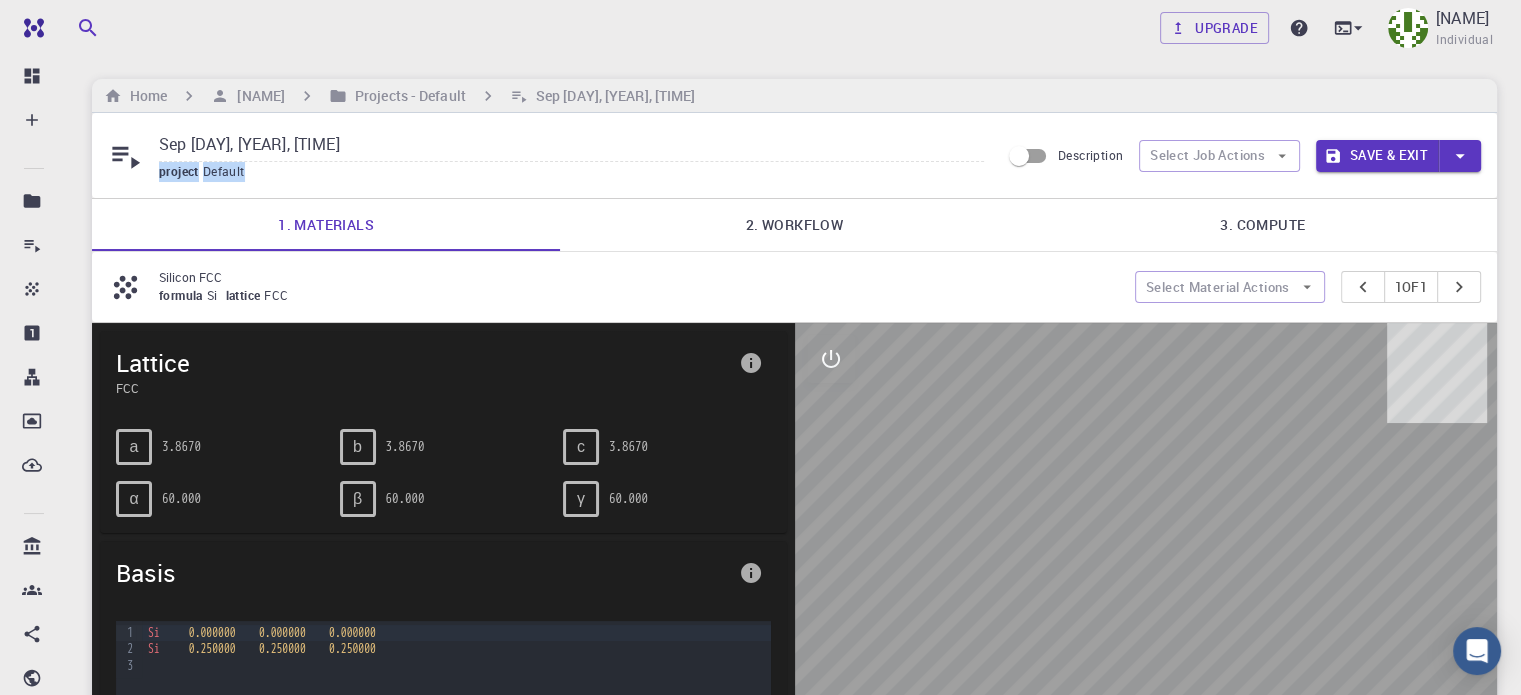 click on "Default" at bounding box center [228, 171] 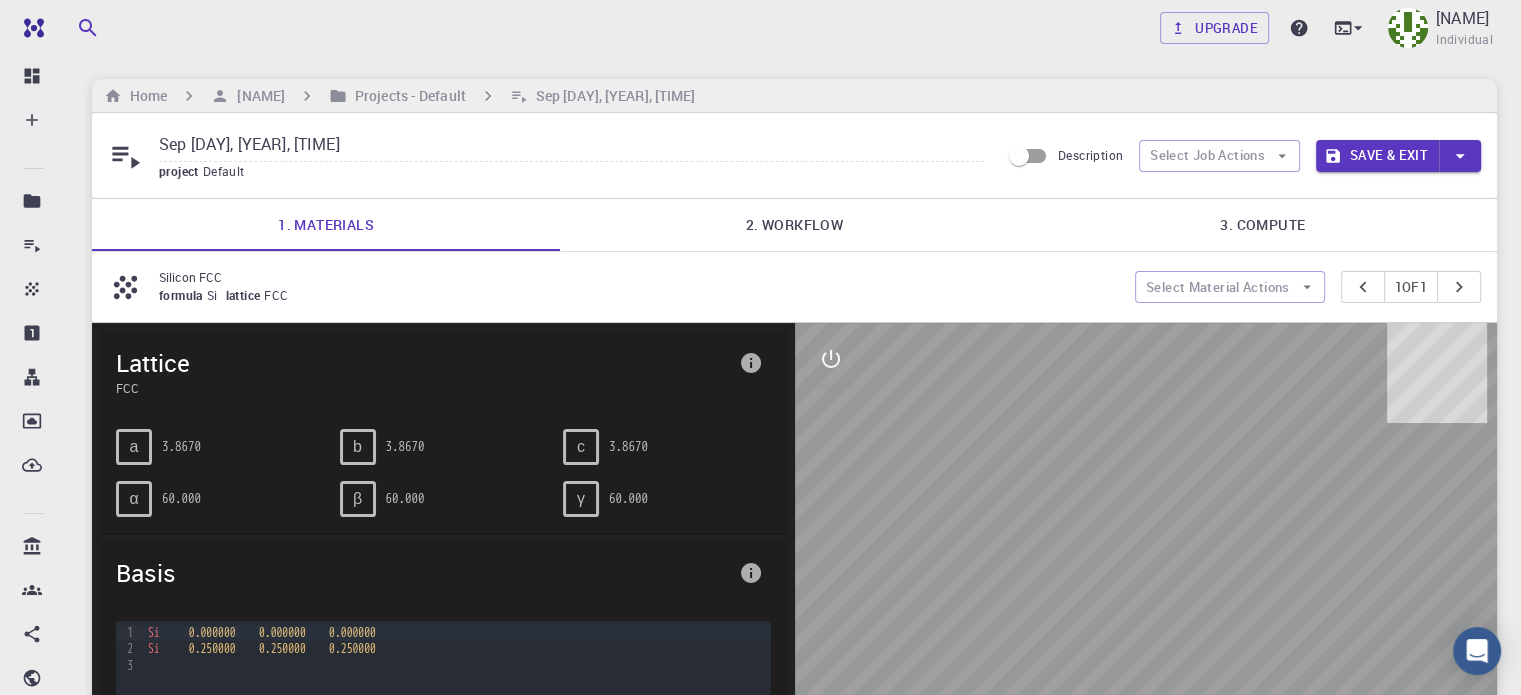 click on "Default" at bounding box center [228, 171] 